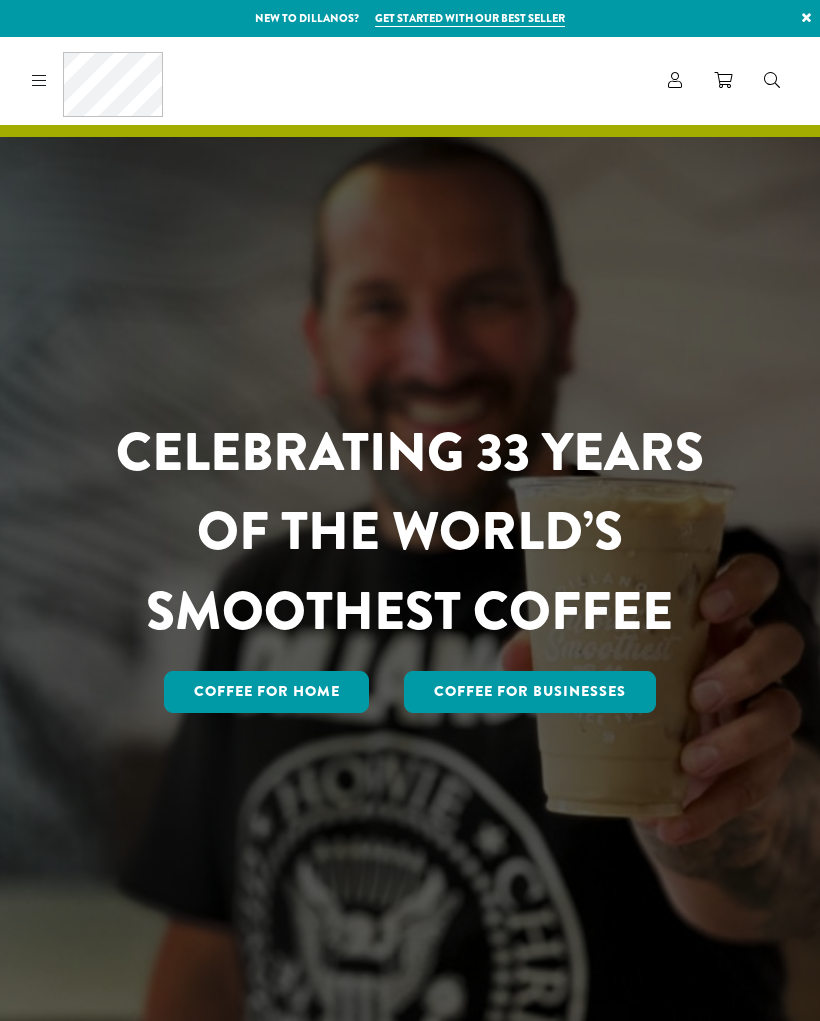 scroll, scrollTop: 0, scrollLeft: 0, axis: both 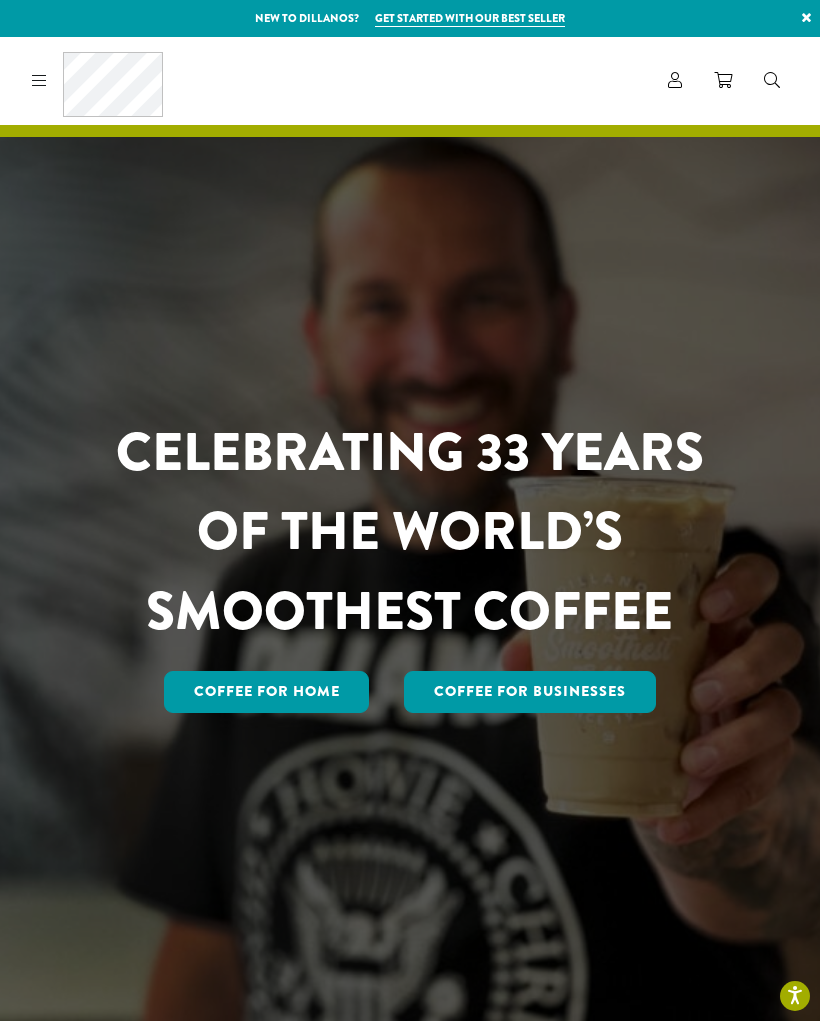 click at bounding box center (675, 80) 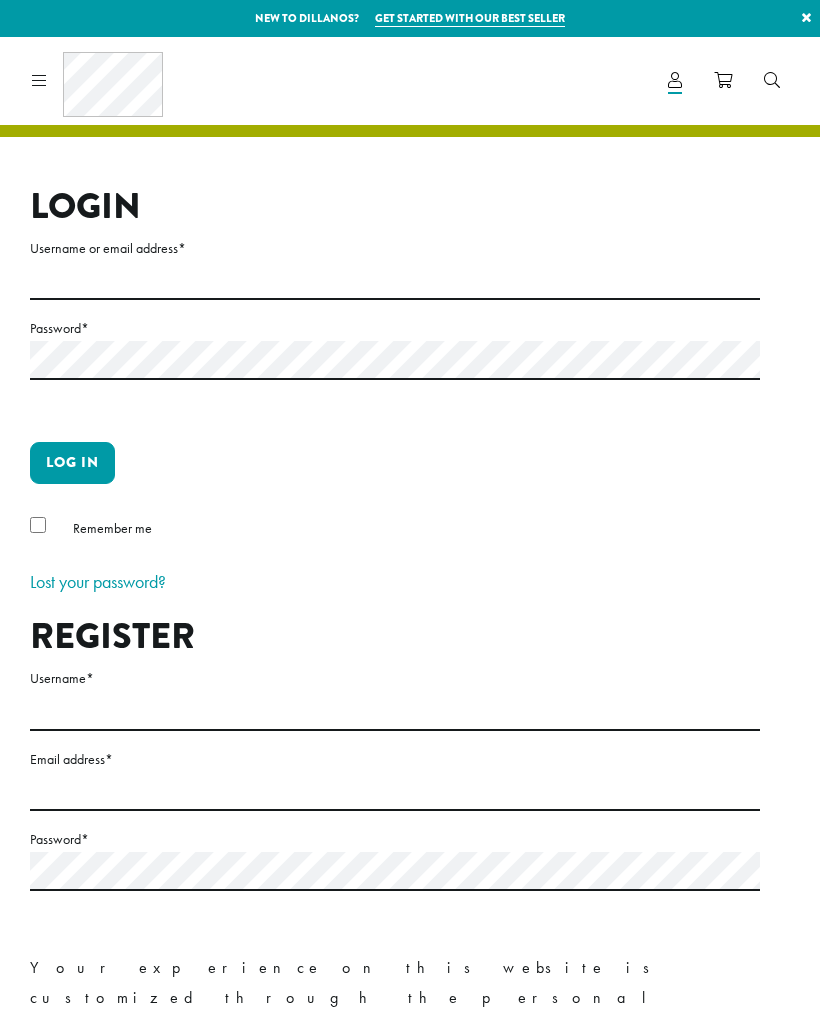 scroll, scrollTop: 0, scrollLeft: 0, axis: both 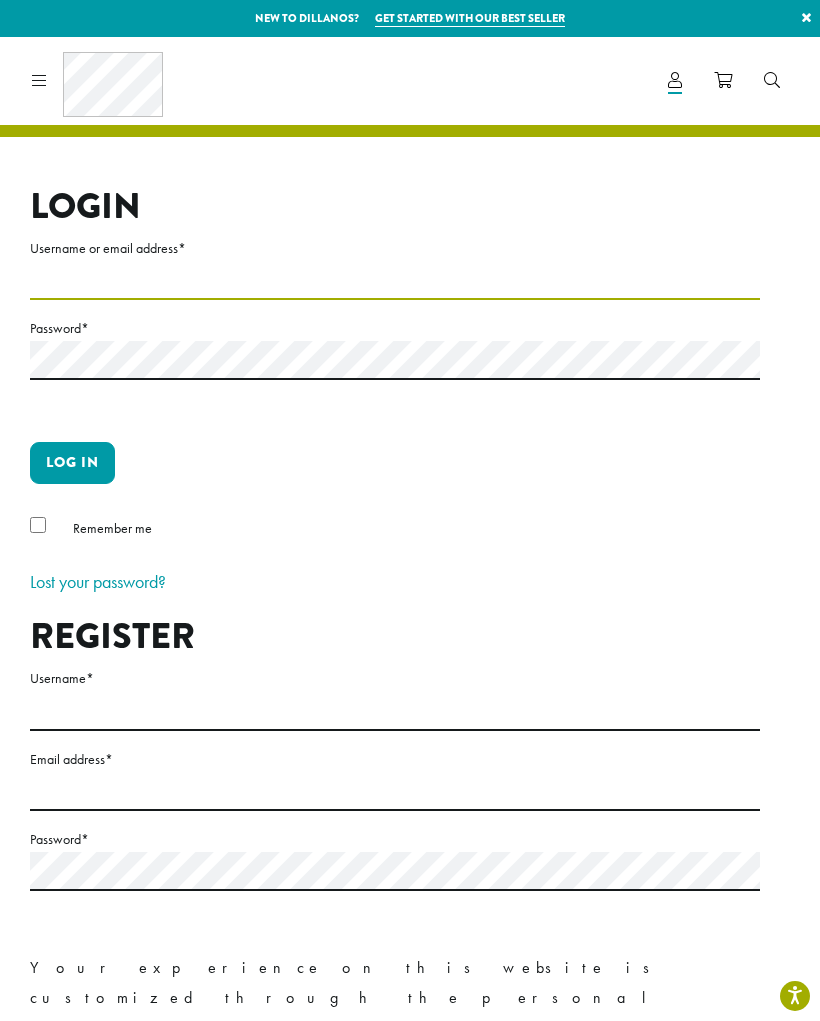 type on "**********" 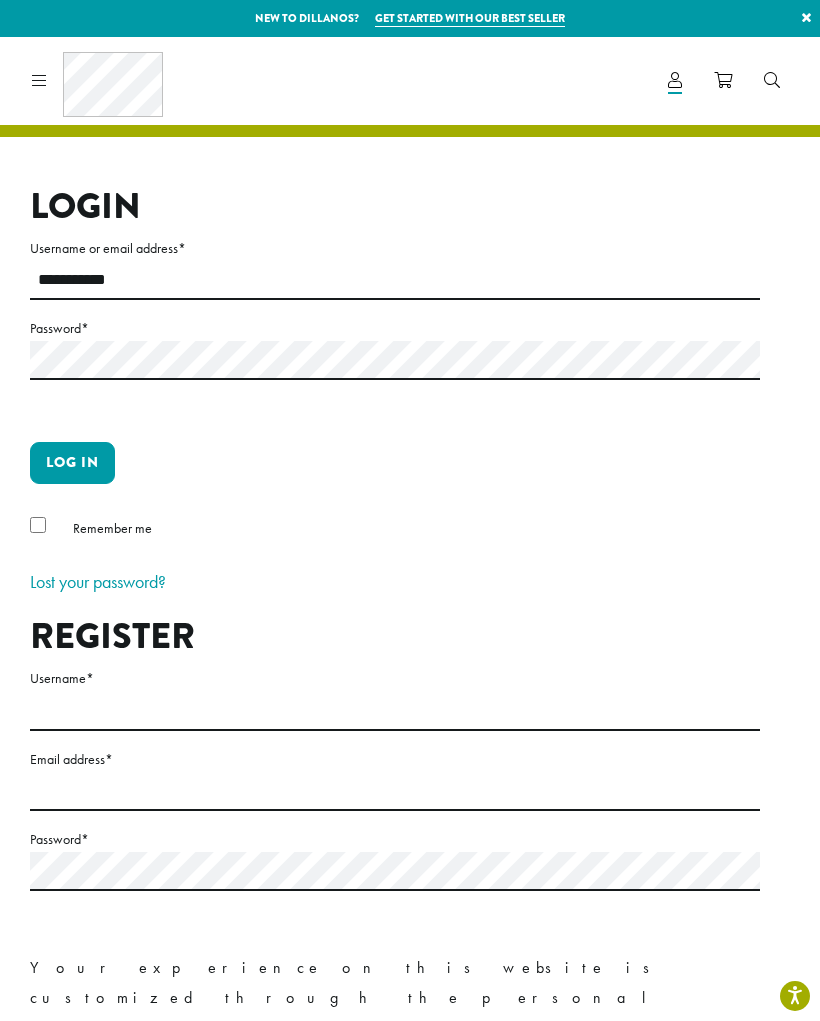 click on "Log in" at bounding box center [72, 463] 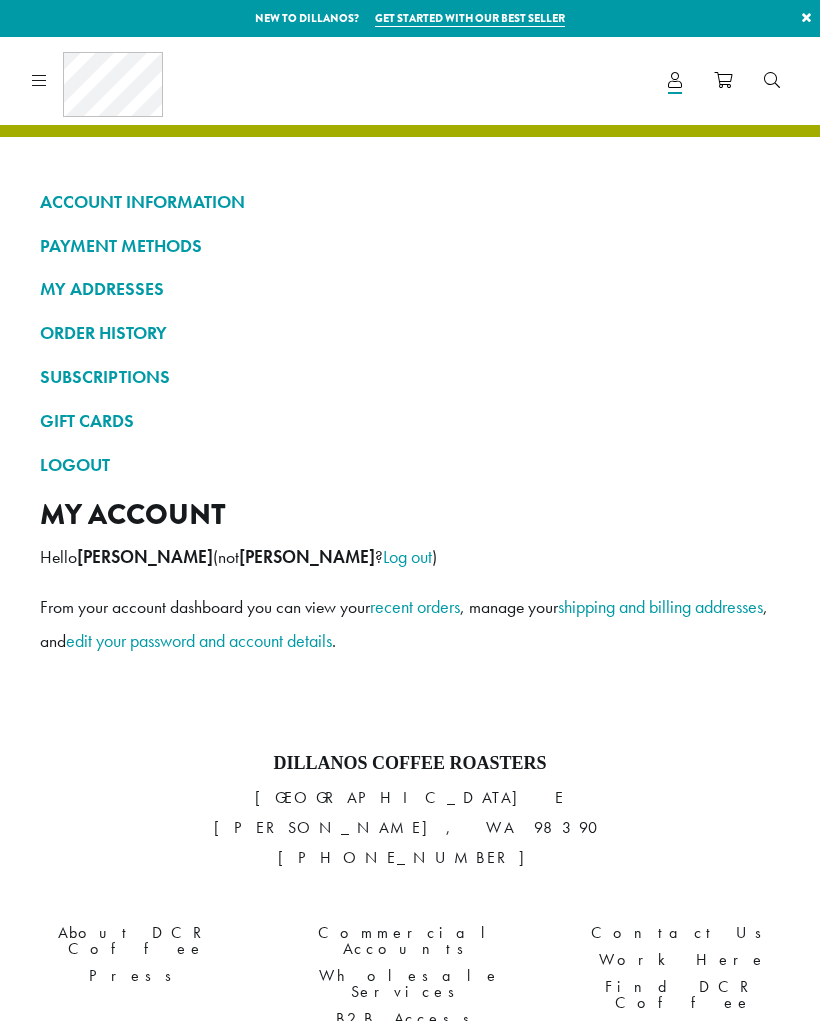 scroll, scrollTop: 0, scrollLeft: 0, axis: both 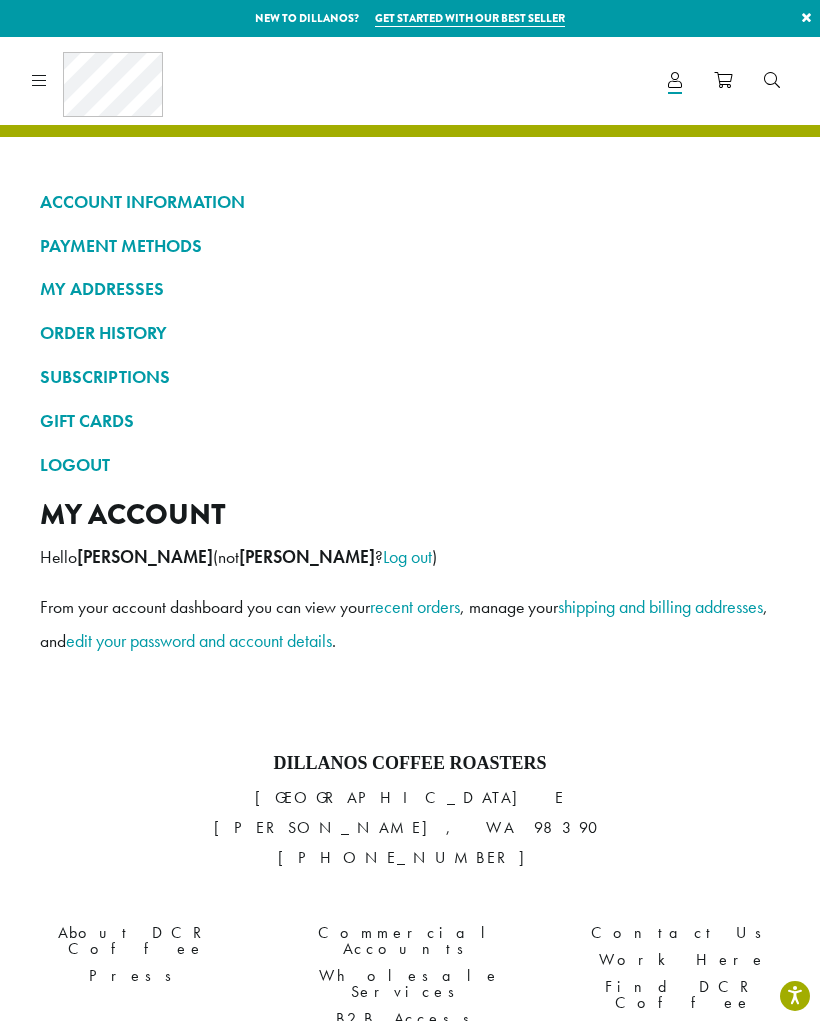 click at bounding box center [39, 80] 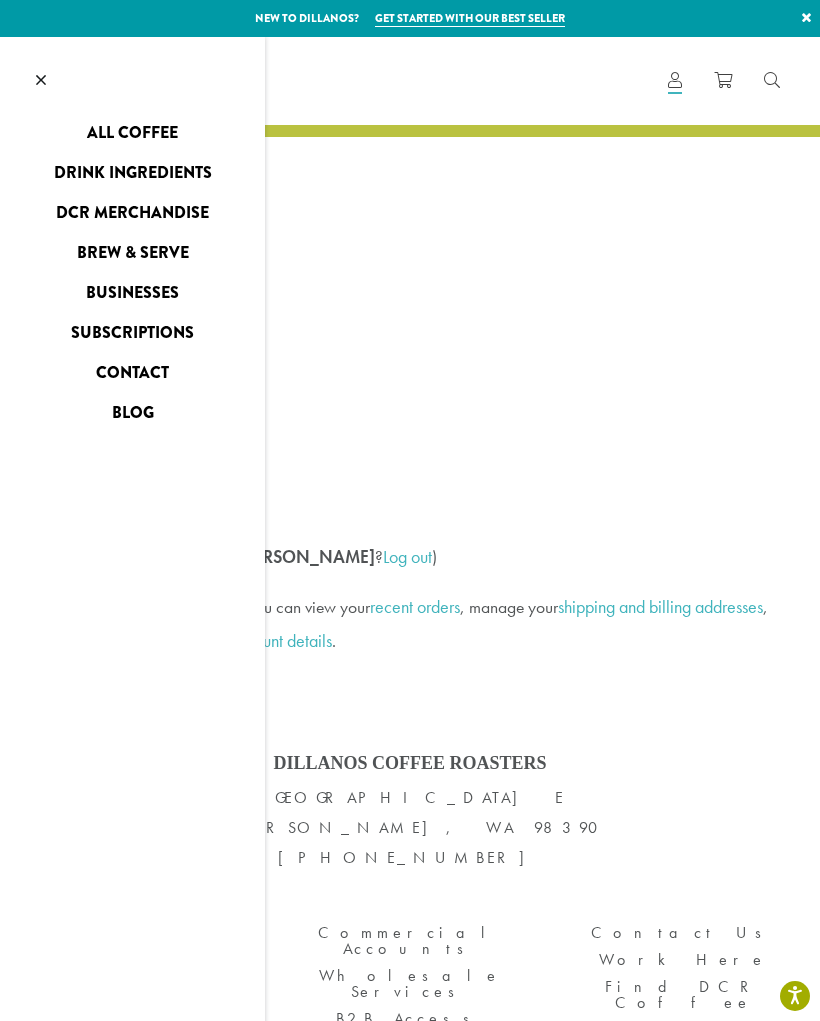 click on "All Coffee" at bounding box center (132, 133) 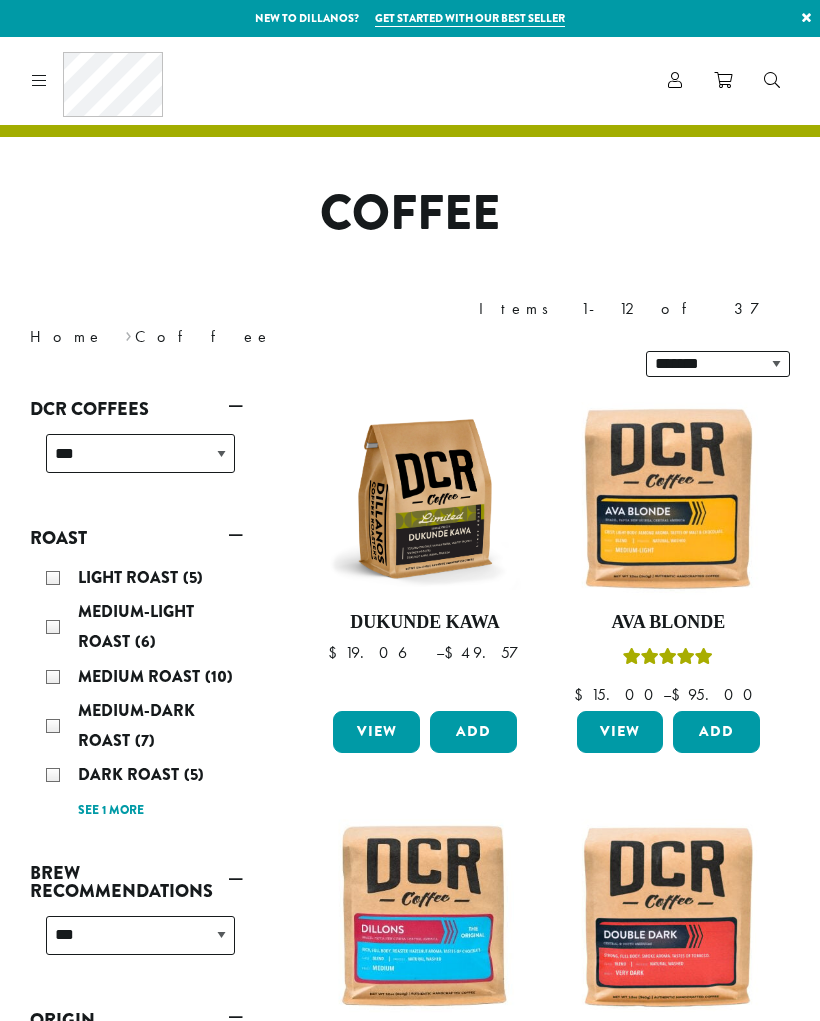 scroll, scrollTop: 0, scrollLeft: 0, axis: both 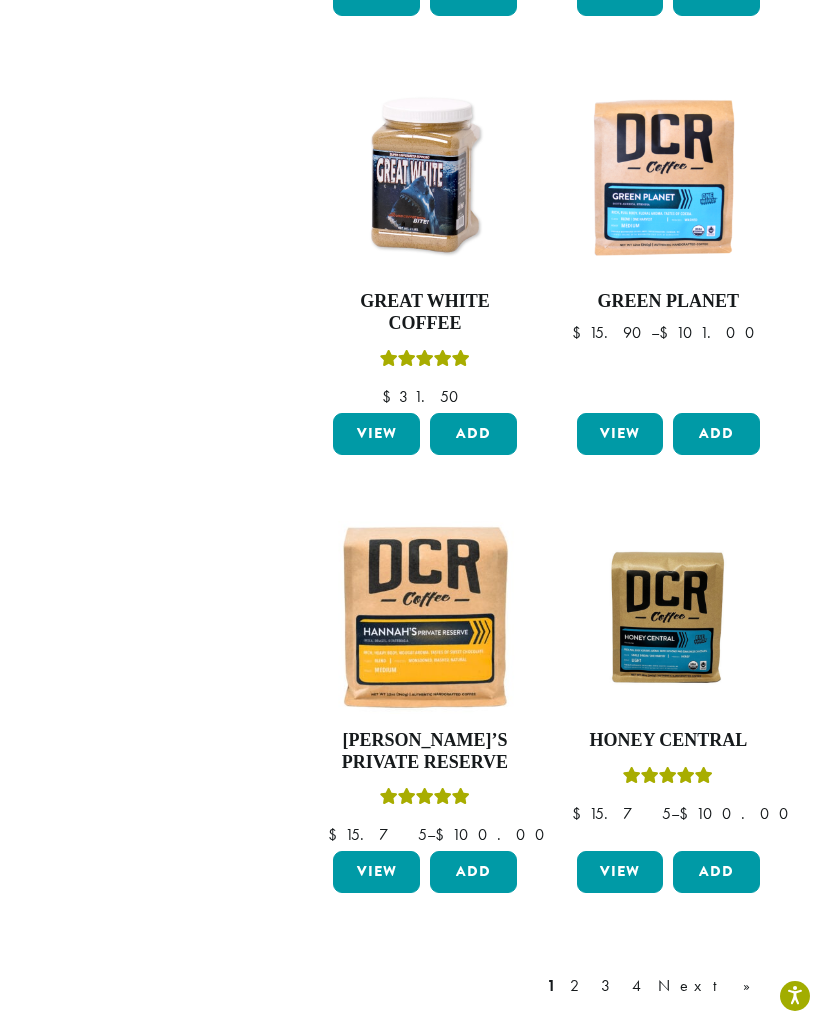 click at bounding box center [668, 617] 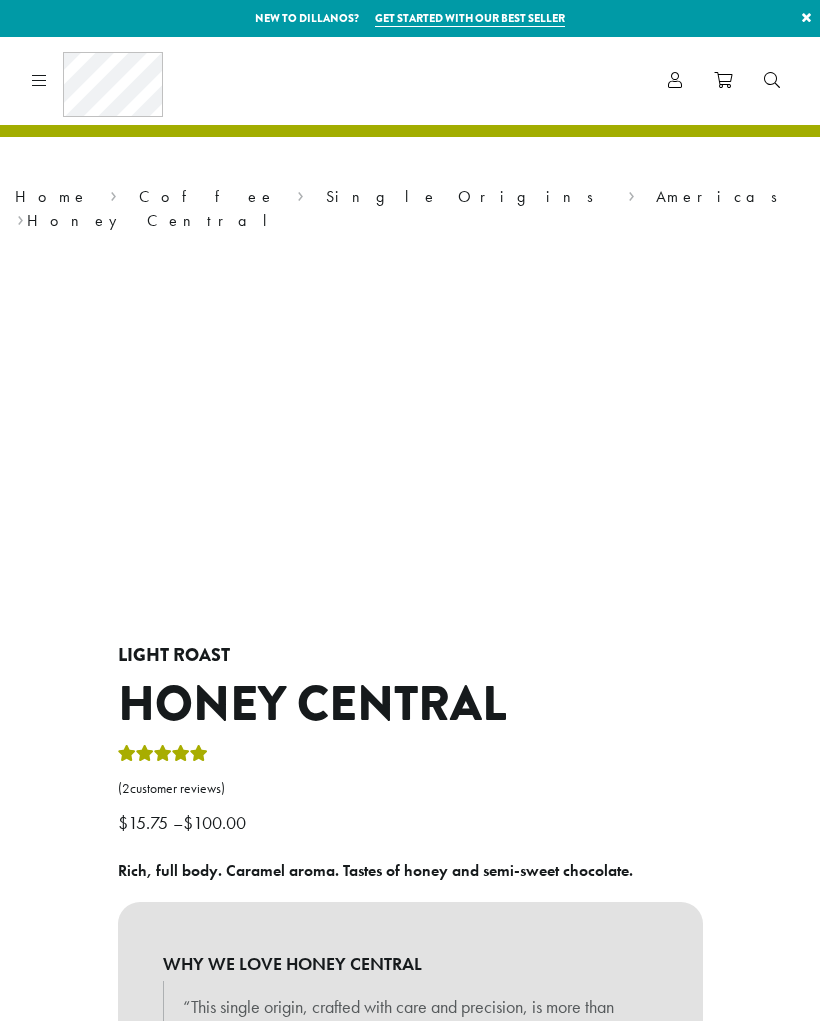 scroll, scrollTop: 0, scrollLeft: 0, axis: both 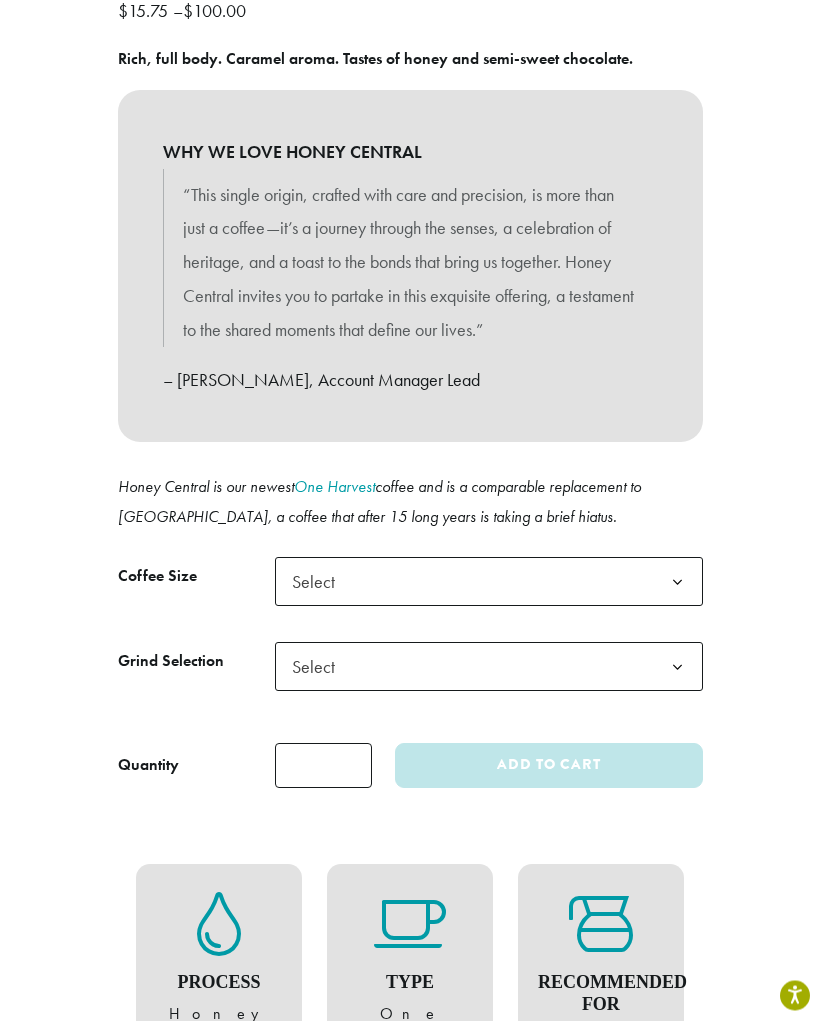 click 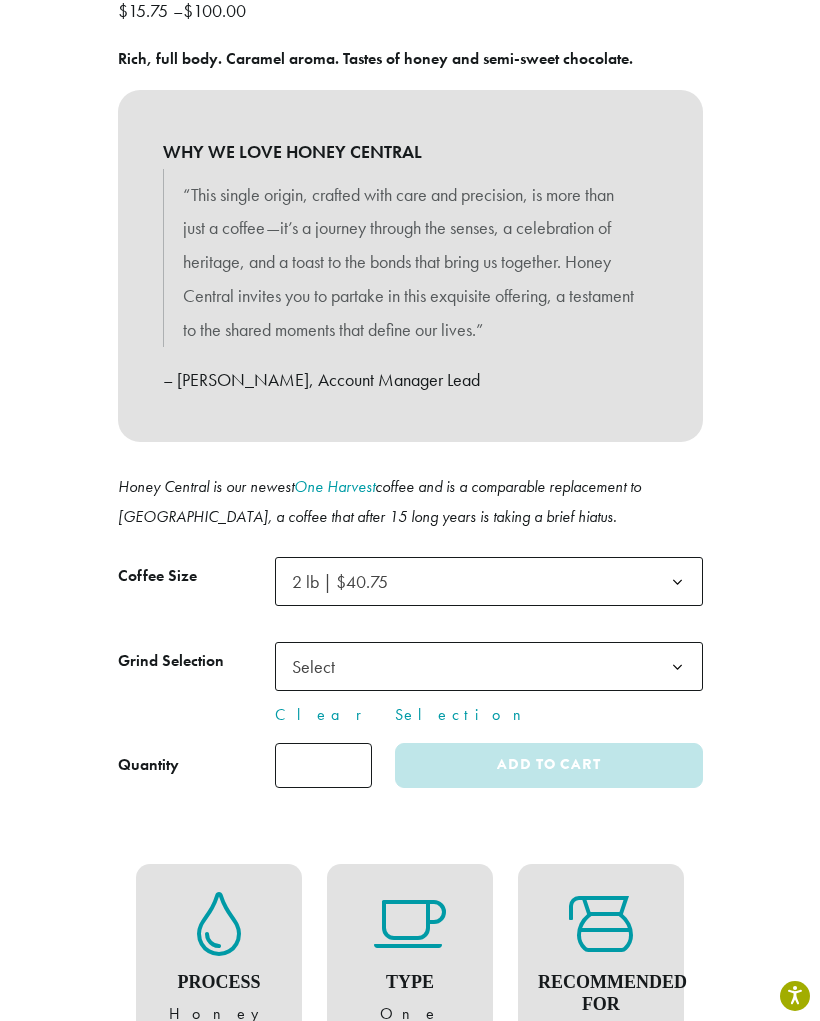 click 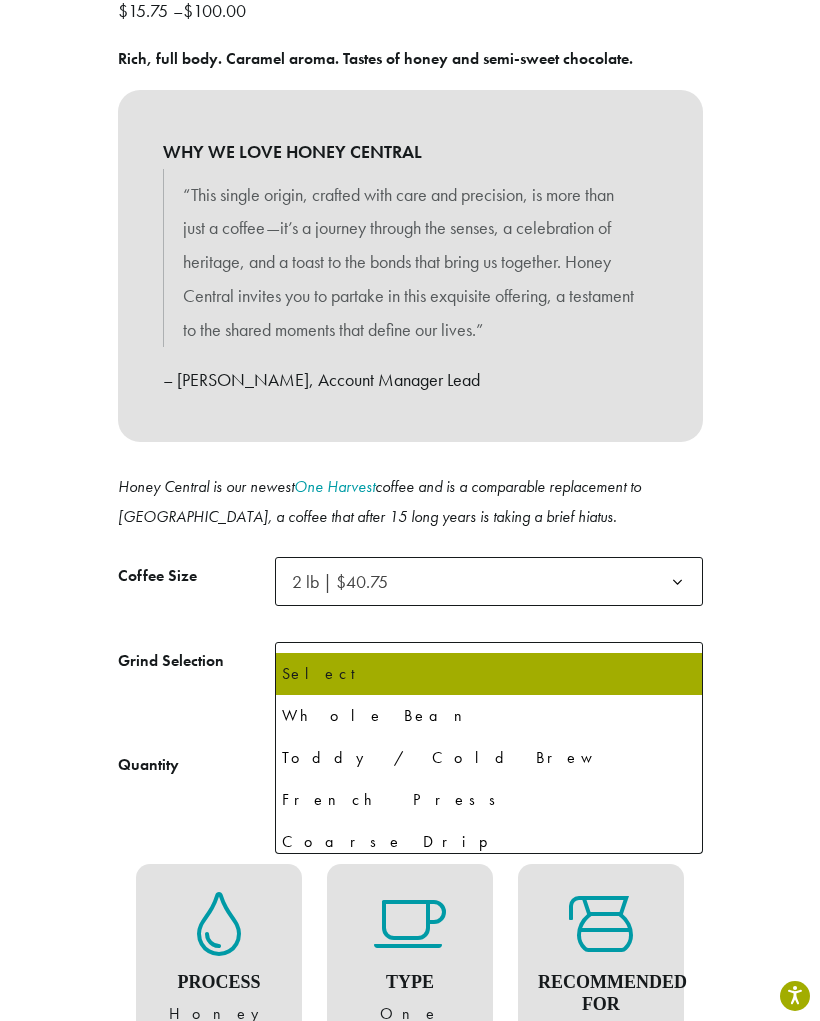 select on "**********" 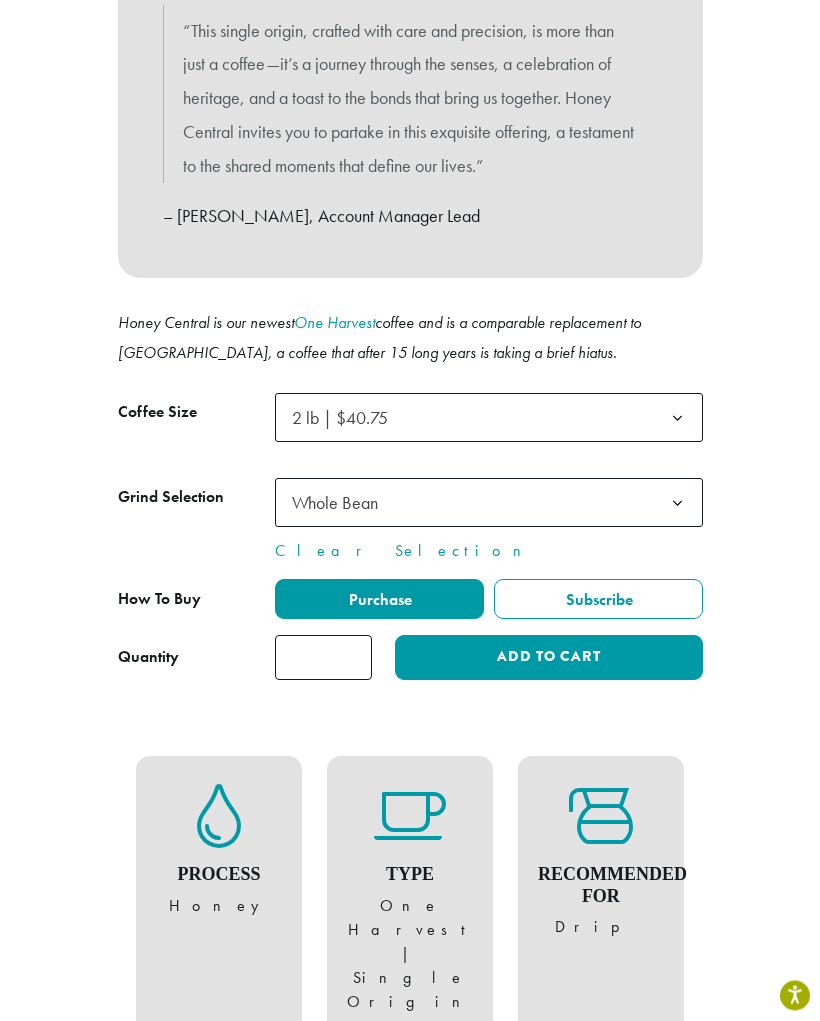 scroll, scrollTop: 984, scrollLeft: 0, axis: vertical 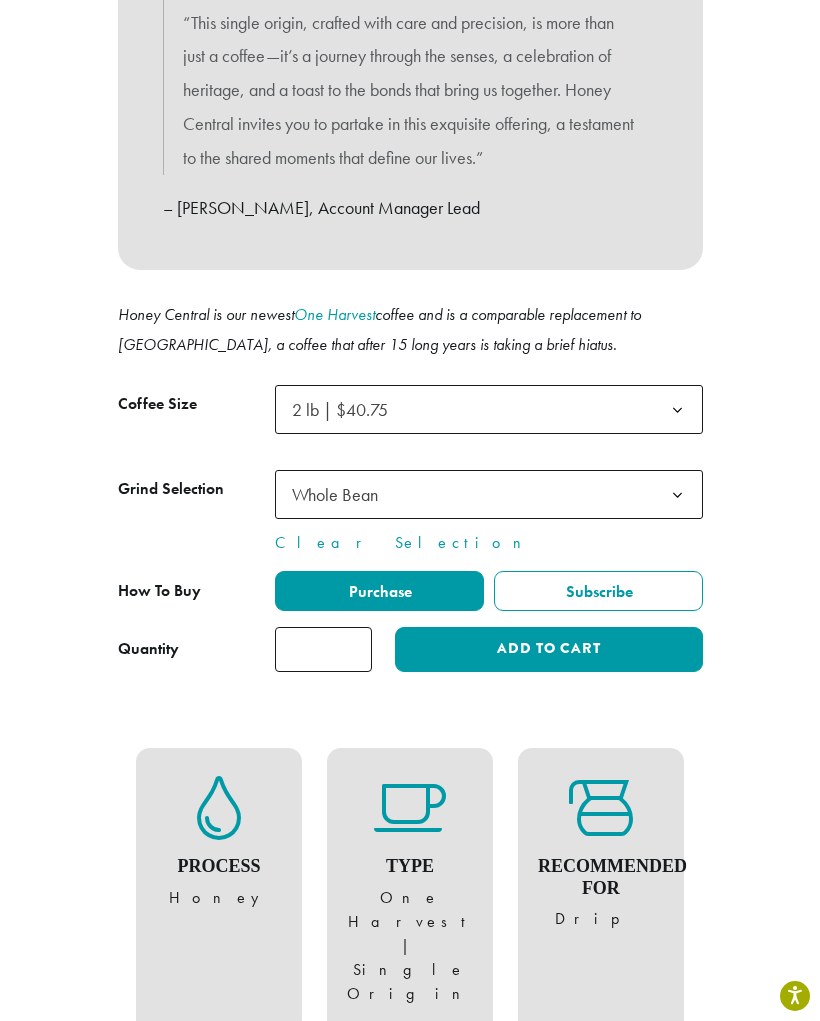 click on "Add to cart" 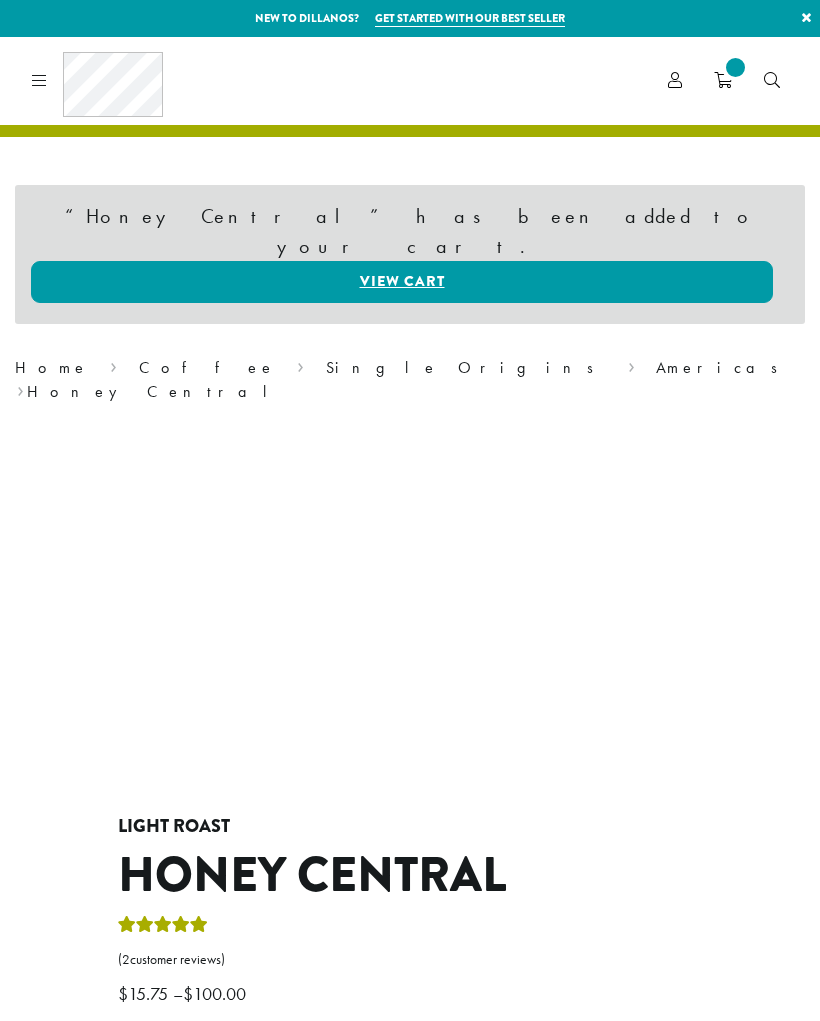 scroll, scrollTop: 0, scrollLeft: 0, axis: both 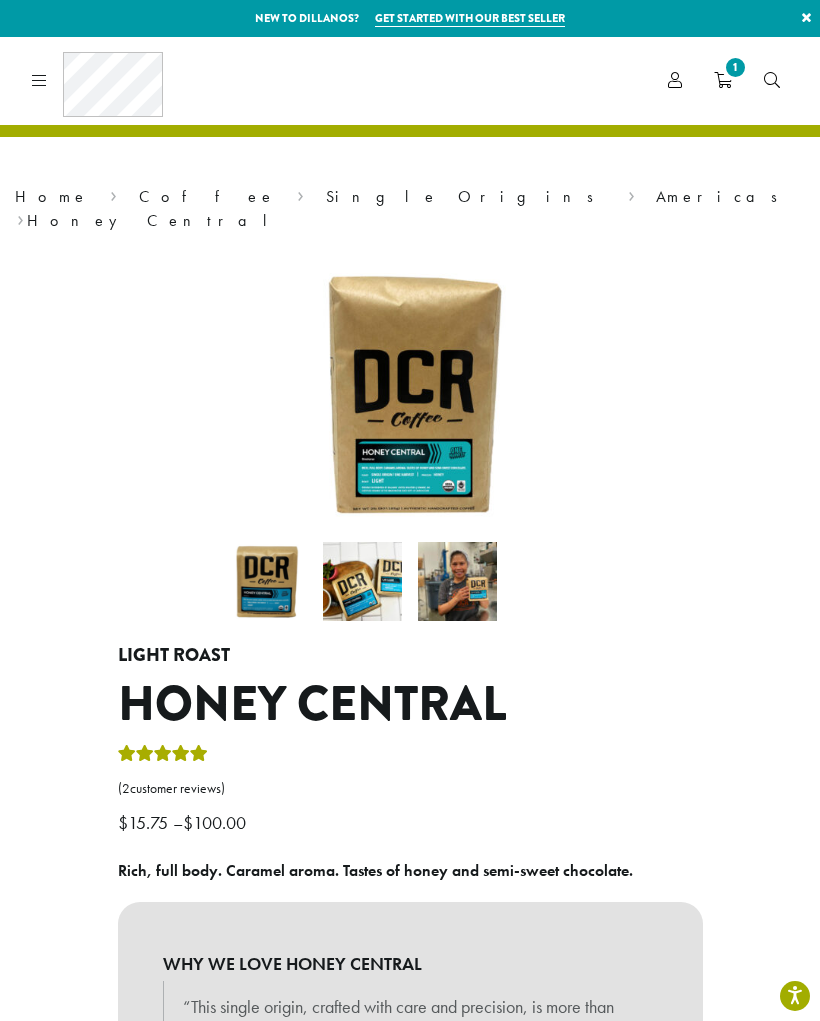 click on "1" at bounding box center [723, 80] 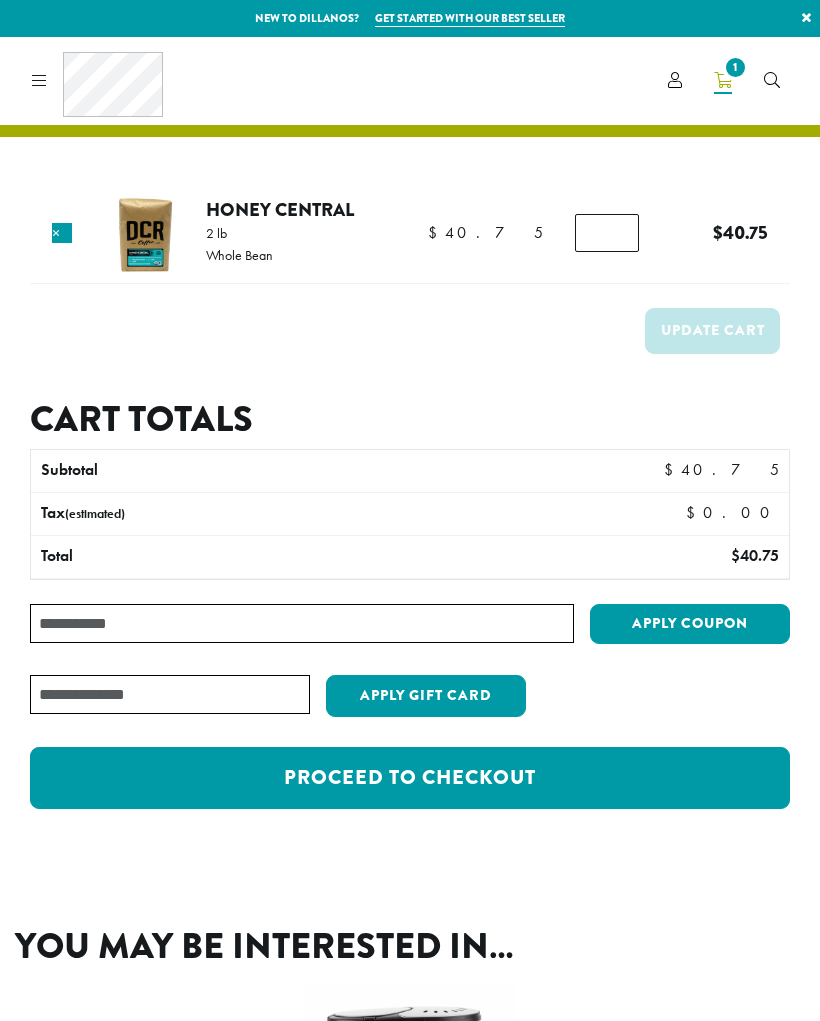 scroll, scrollTop: 0, scrollLeft: 0, axis: both 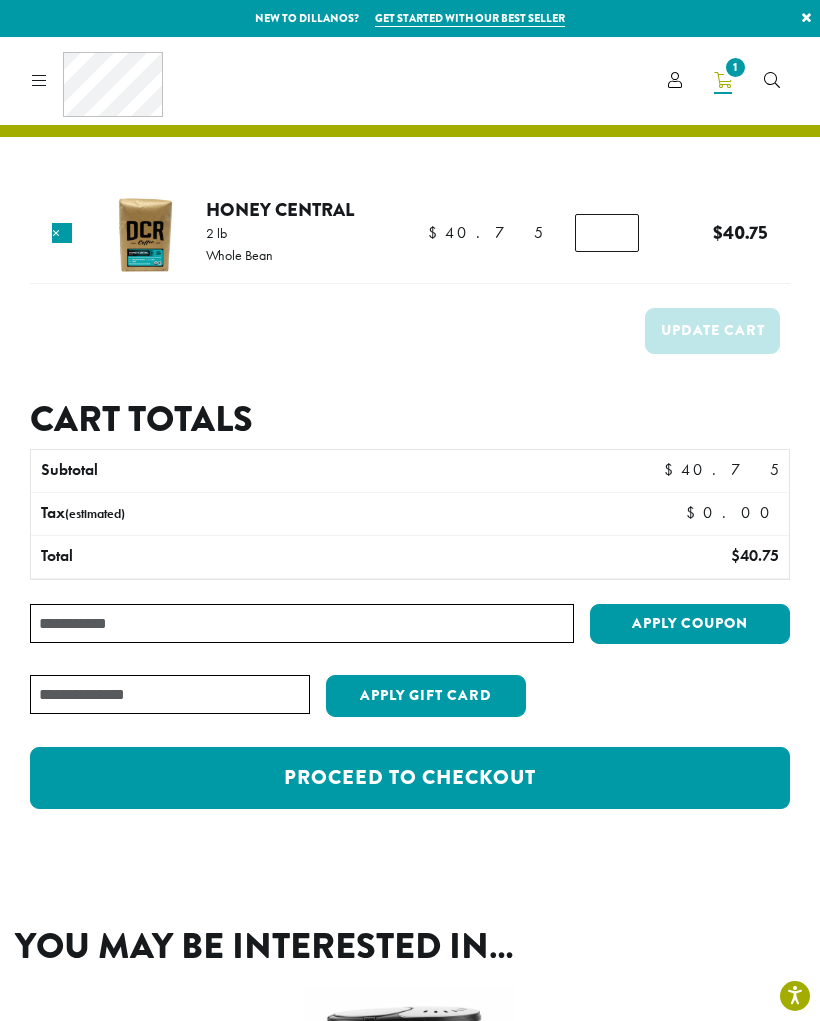 click on "Coupon:" at bounding box center (302, 623) 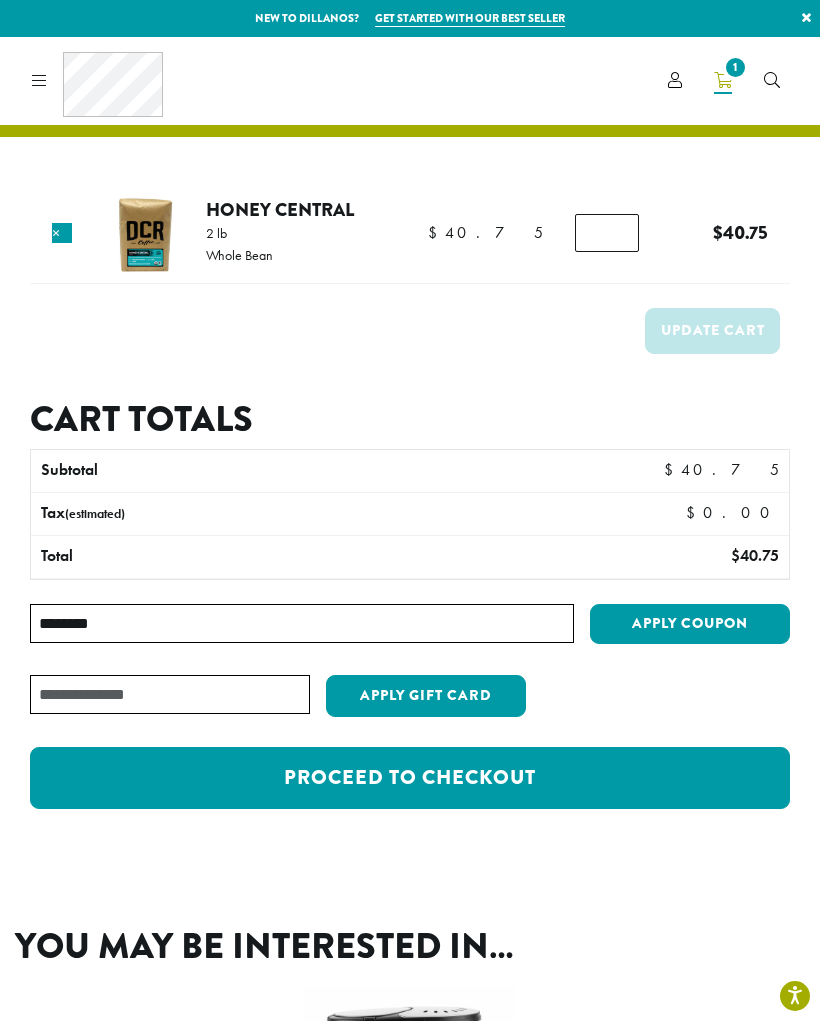 type on "********" 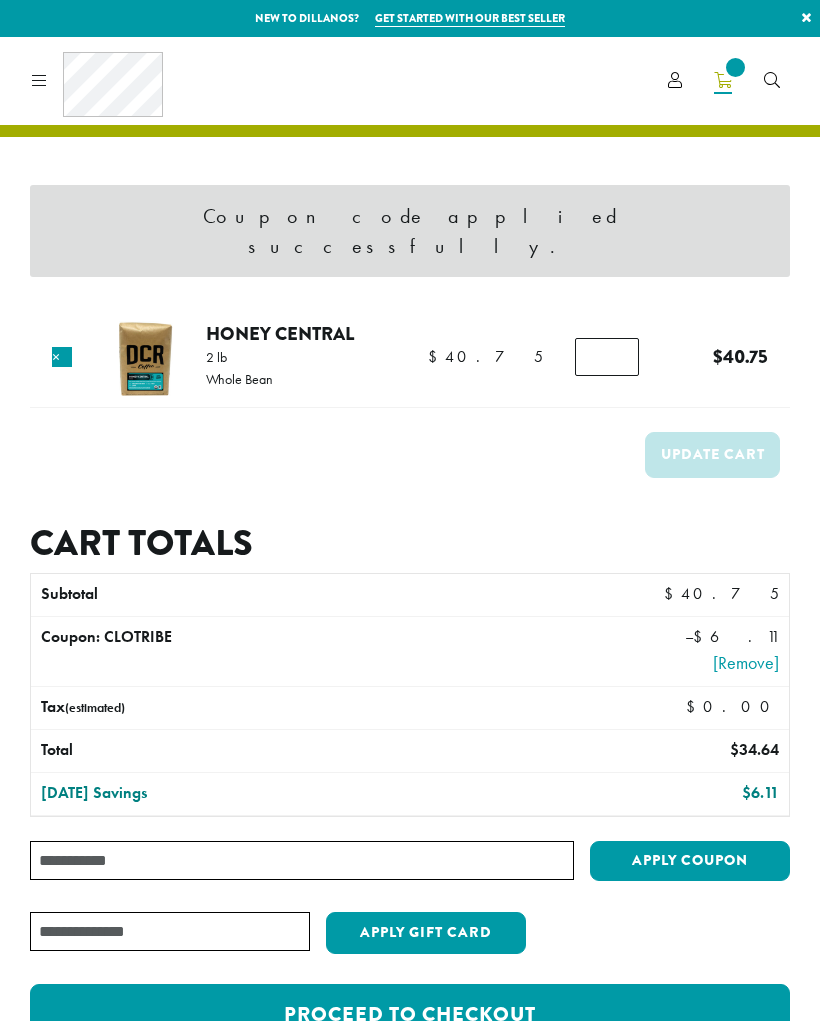 scroll, scrollTop: 0, scrollLeft: 0, axis: both 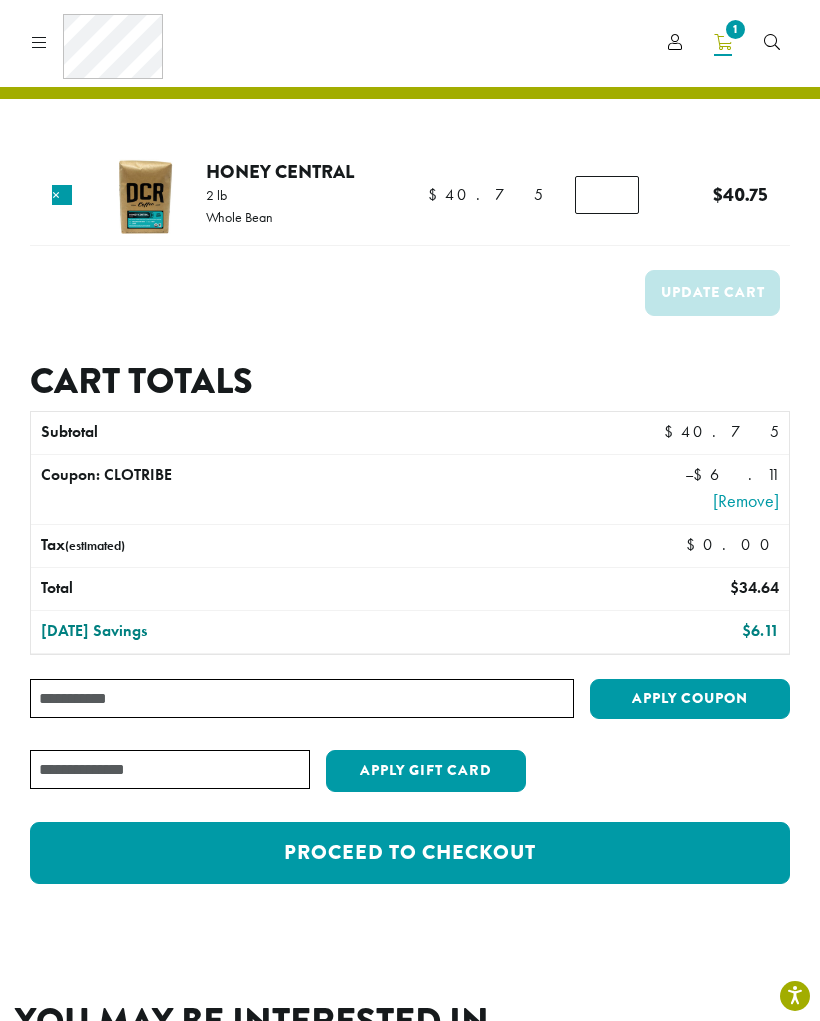 click on "Proceed to checkout" at bounding box center (410, 853) 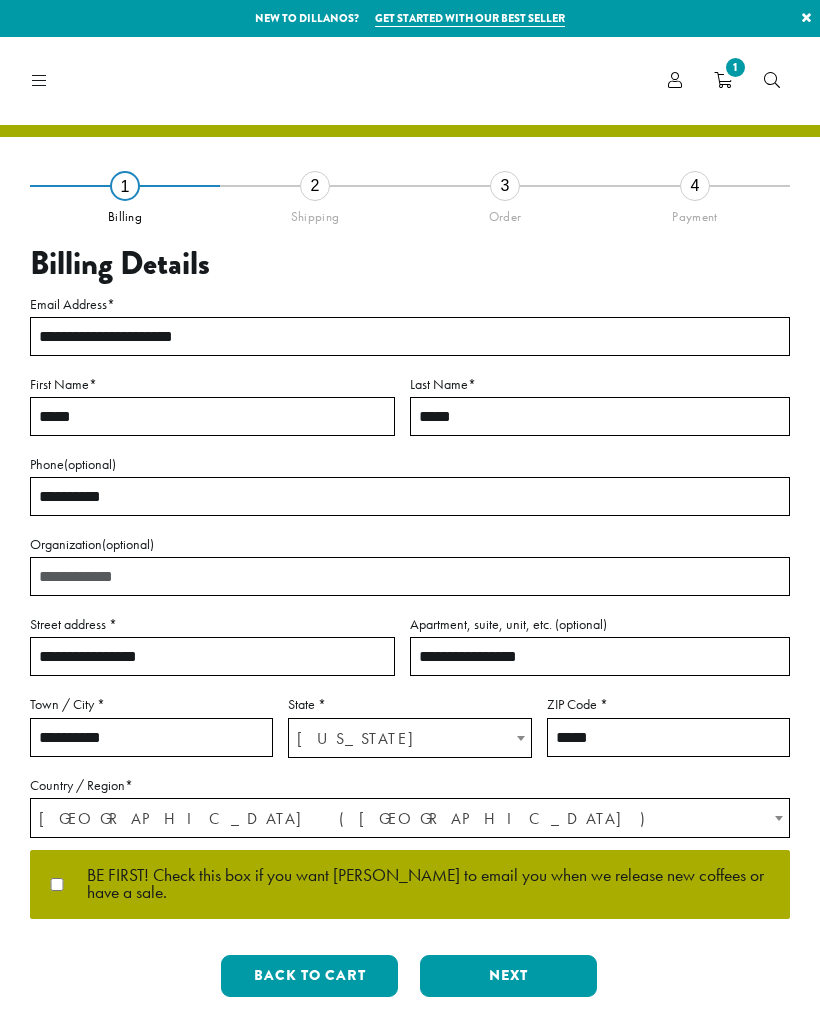 select on "**" 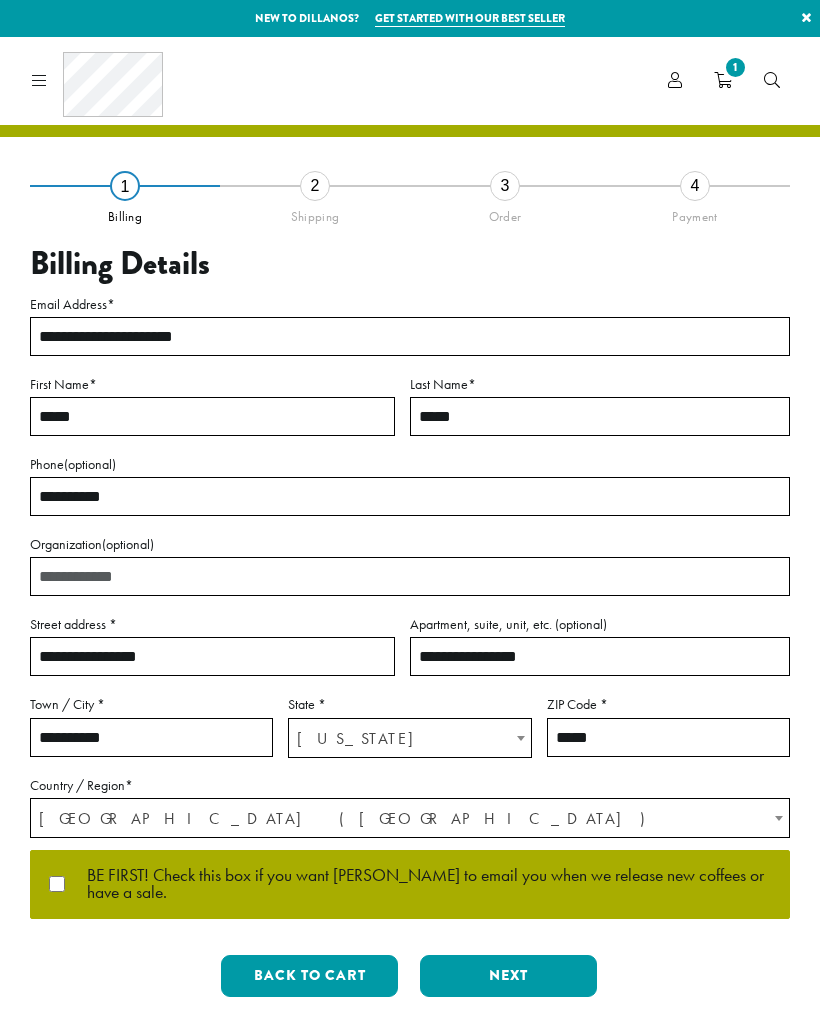 scroll, scrollTop: 0, scrollLeft: 0, axis: both 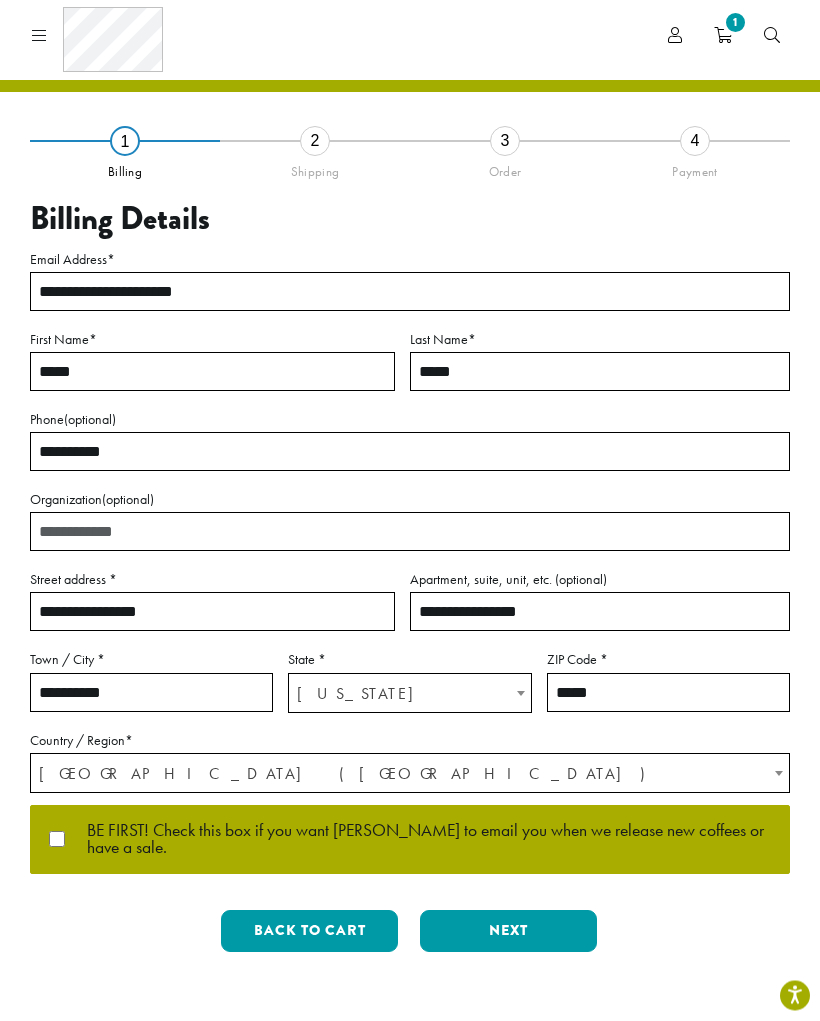 click on "Next" at bounding box center [508, 932] 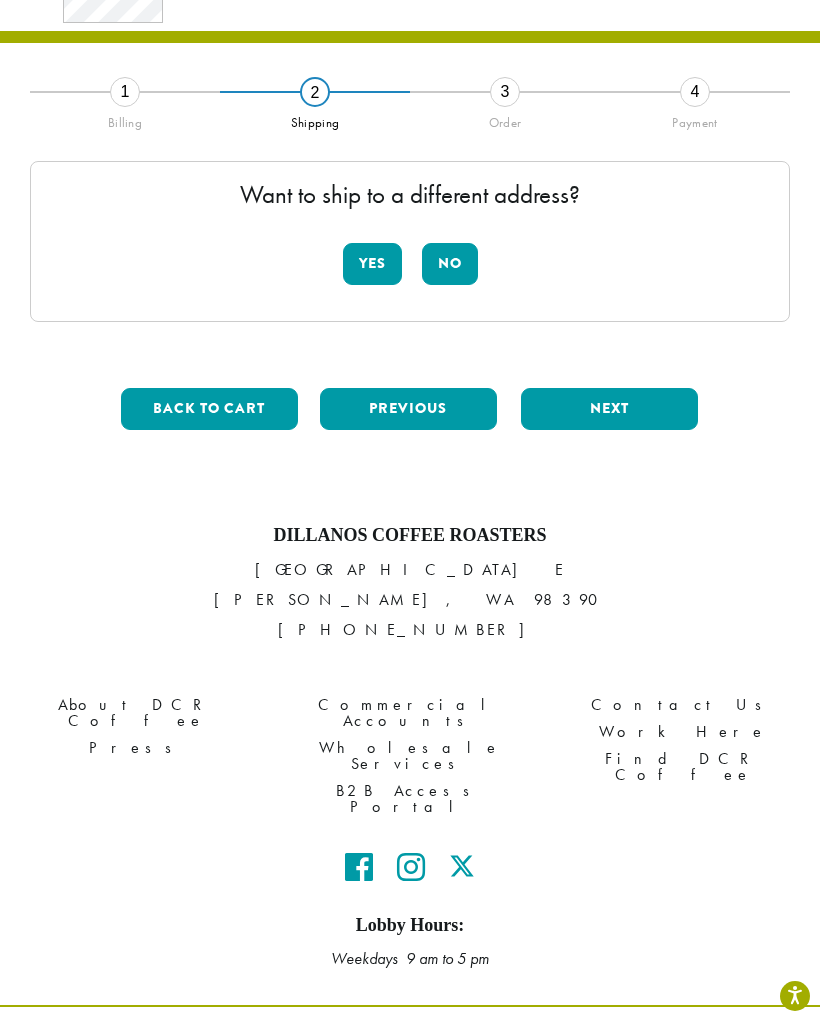 scroll, scrollTop: 98, scrollLeft: 0, axis: vertical 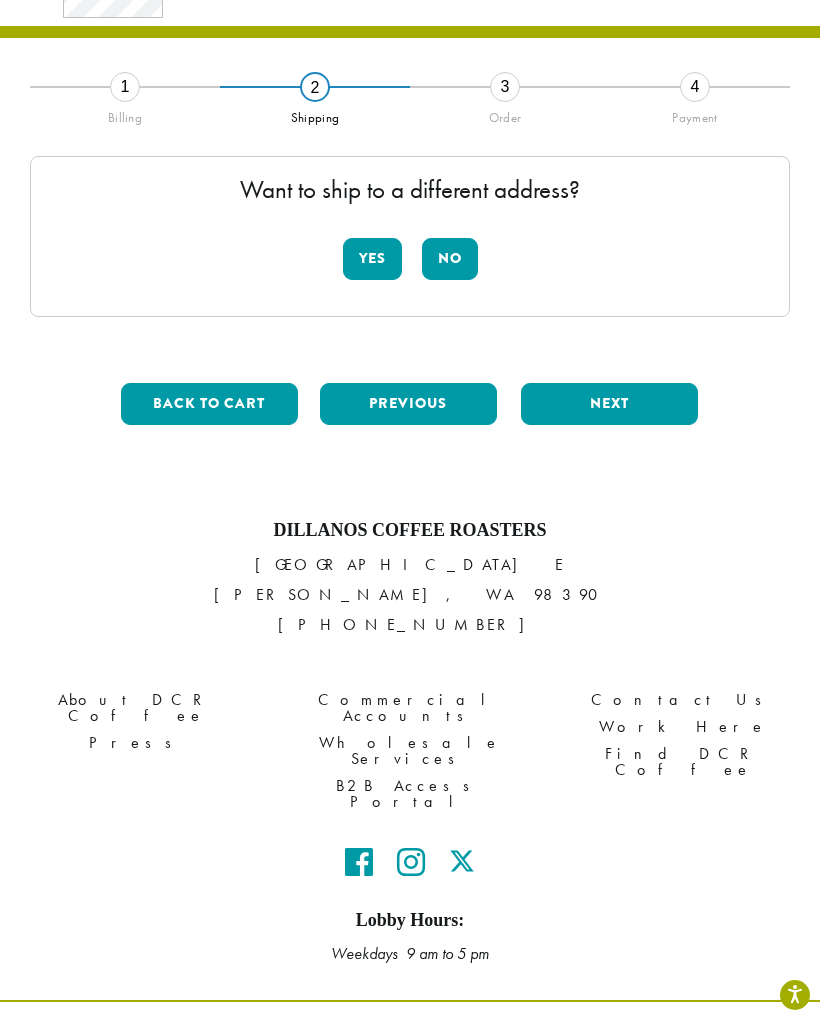 click on "No" at bounding box center (450, 260) 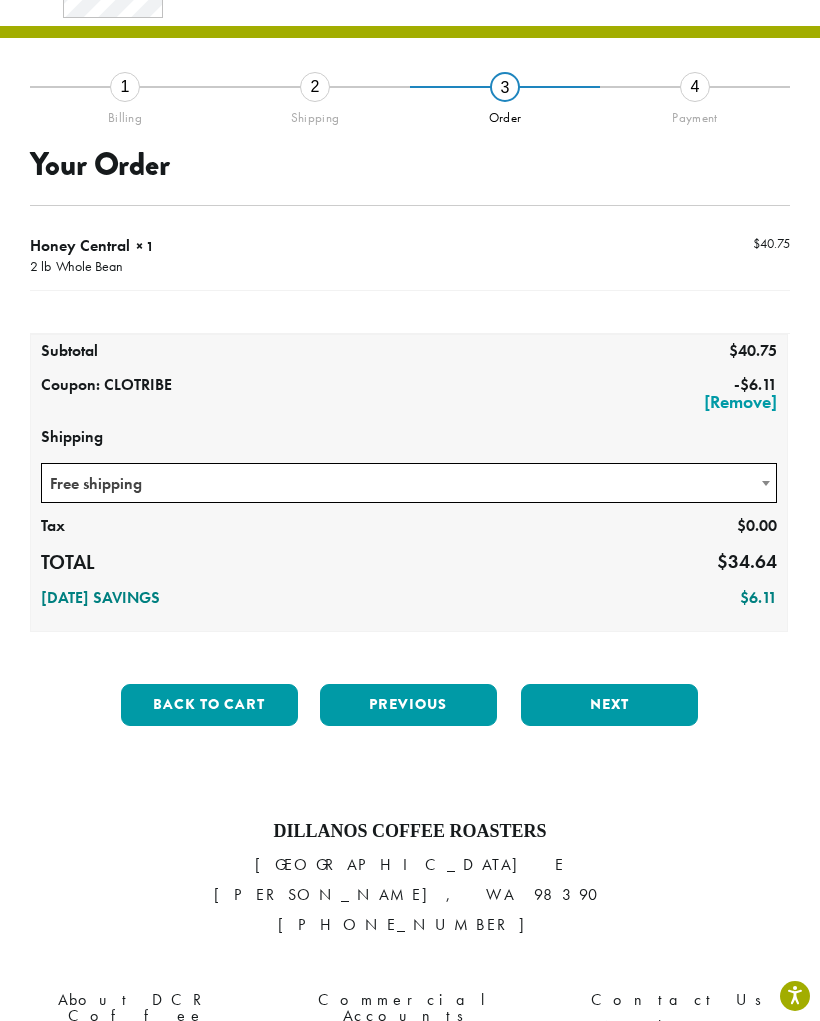 click on "Next" at bounding box center (609, 705) 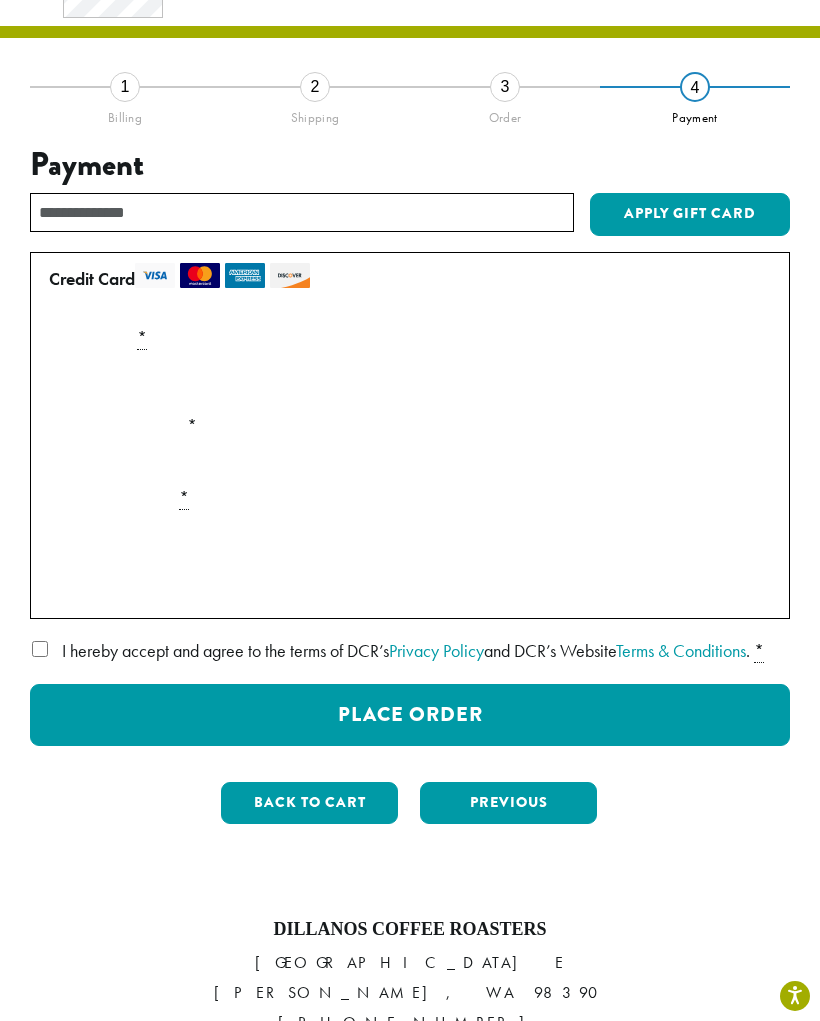 click at bounding box center [155, 275] 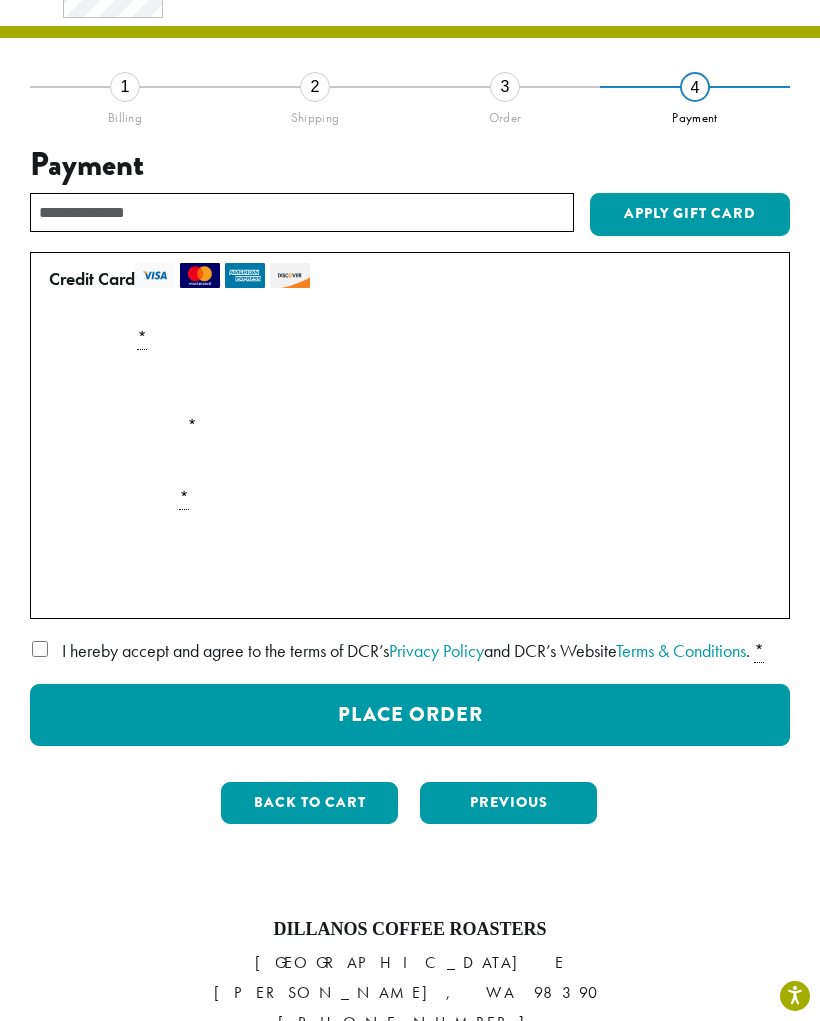 scroll, scrollTop: 98, scrollLeft: 0, axis: vertical 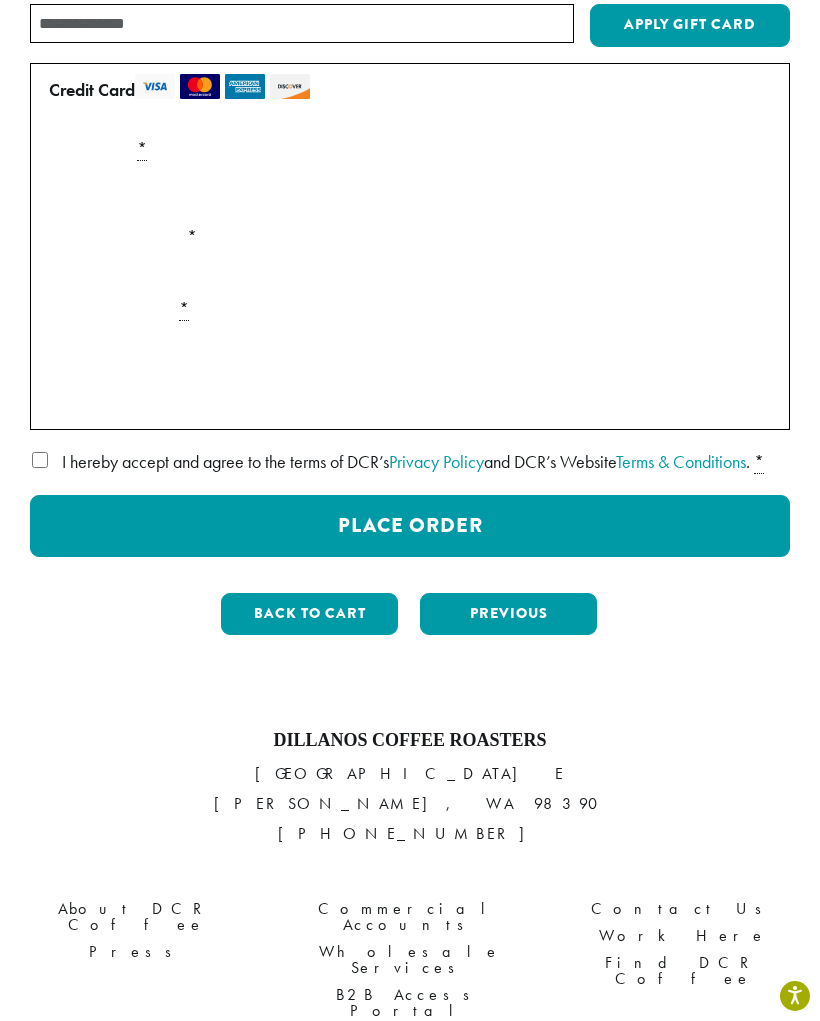 click on "Place Order" at bounding box center [410, 526] 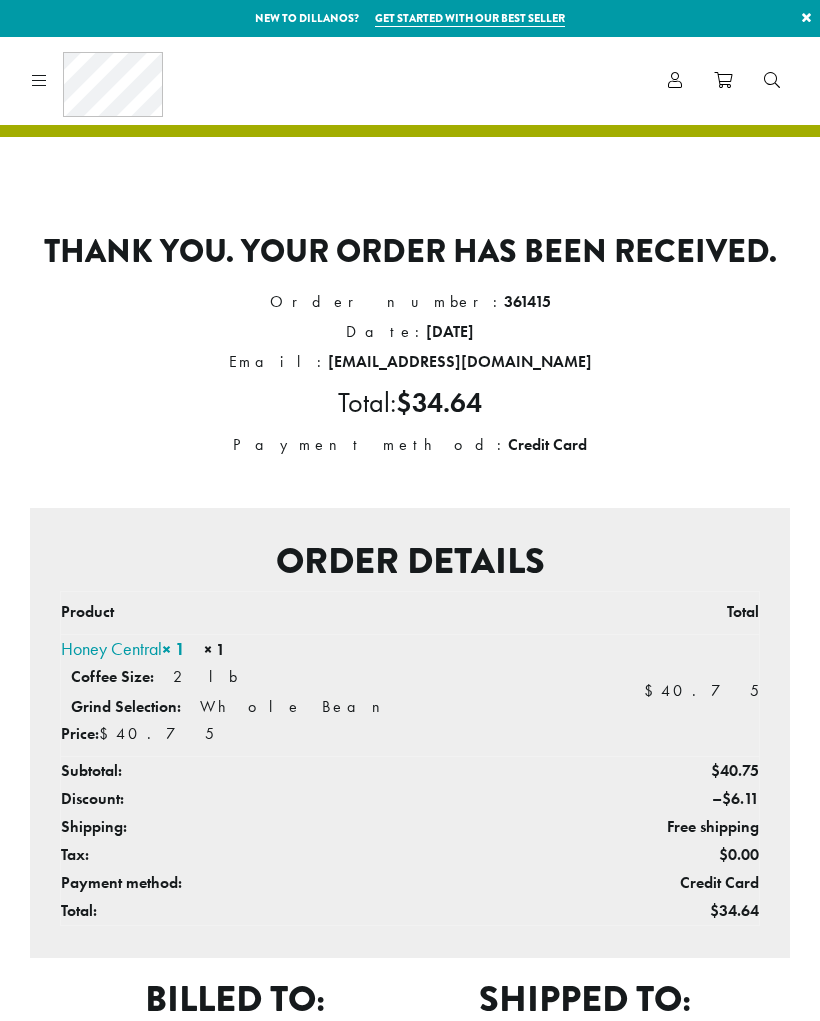 scroll, scrollTop: 0, scrollLeft: 0, axis: both 